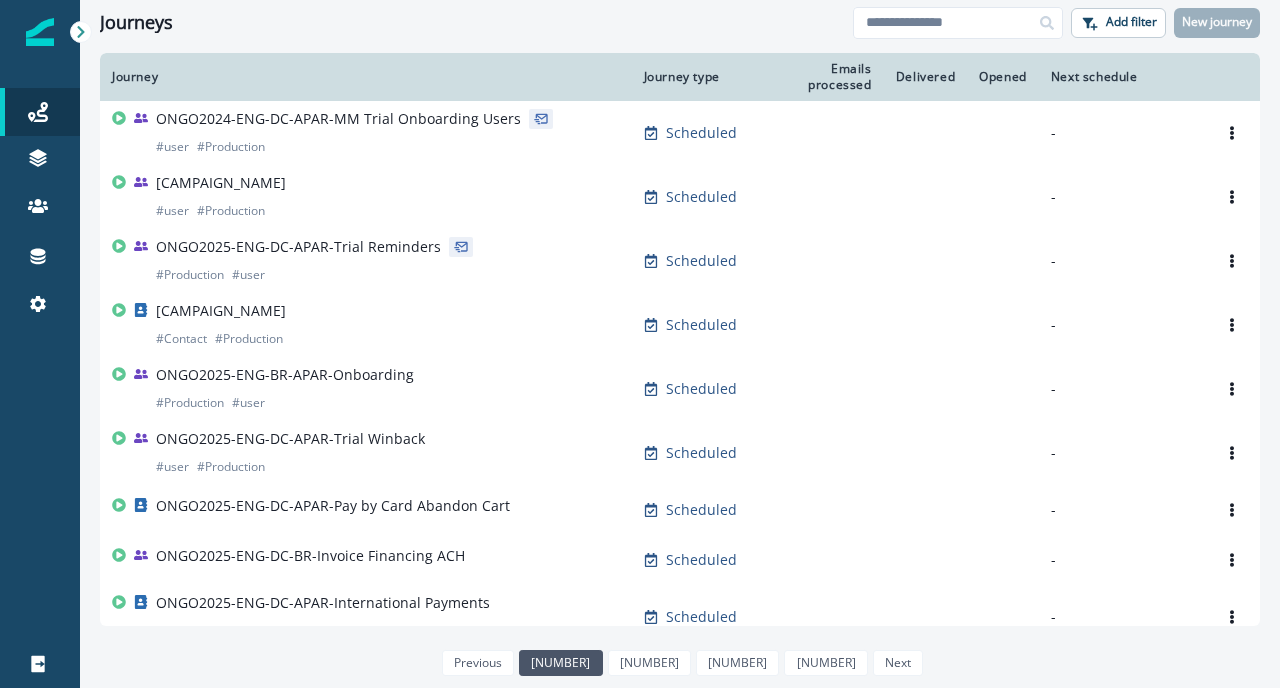 scroll, scrollTop: 0, scrollLeft: 0, axis: both 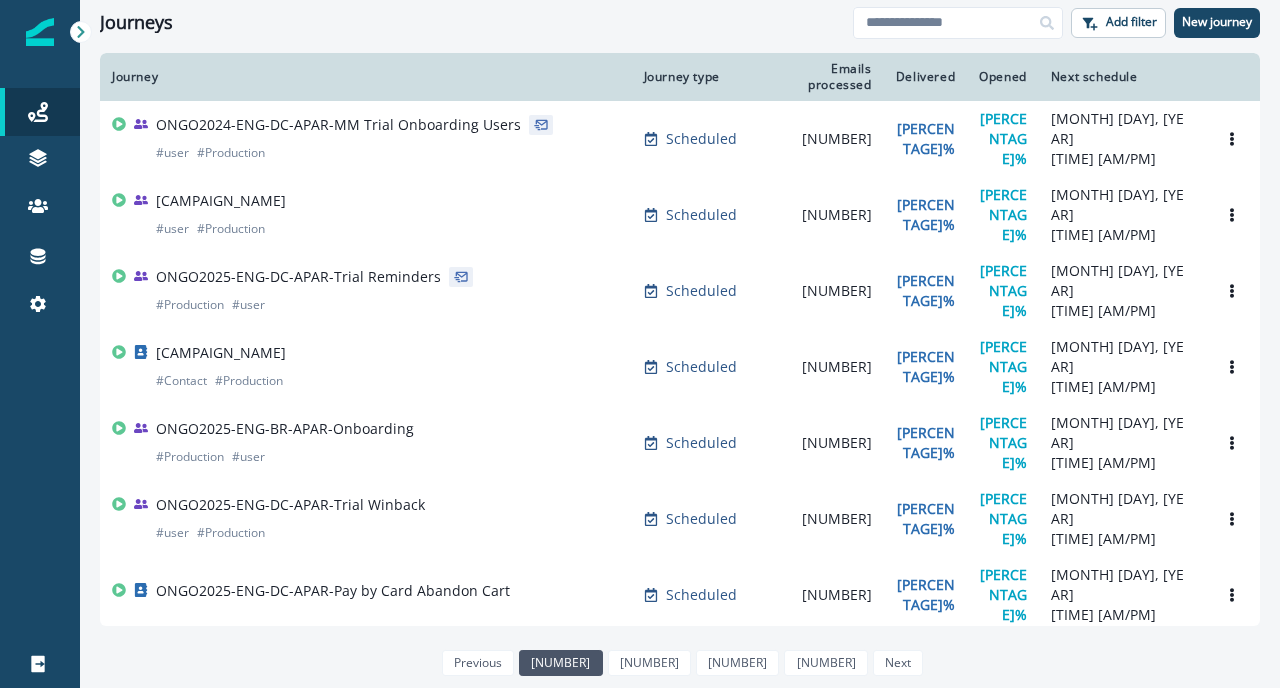 click on "Journeys" at bounding box center (476, 23) 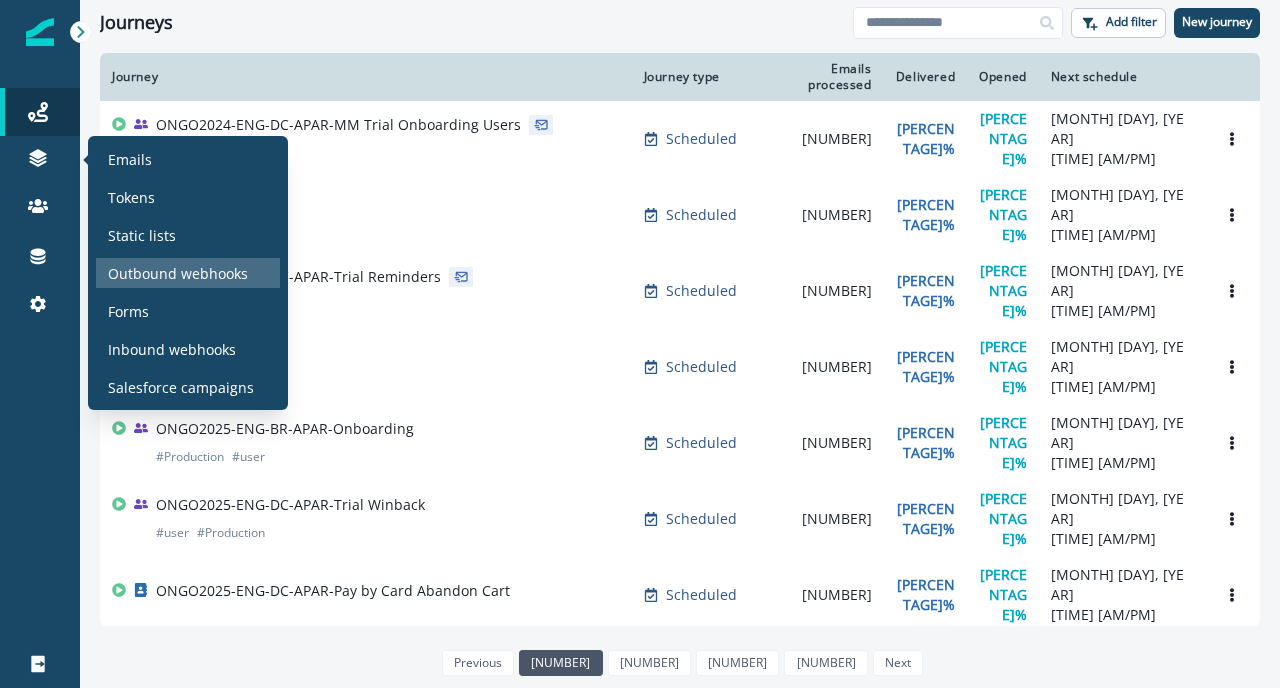 click on "Outbound webhooks" at bounding box center [188, 273] 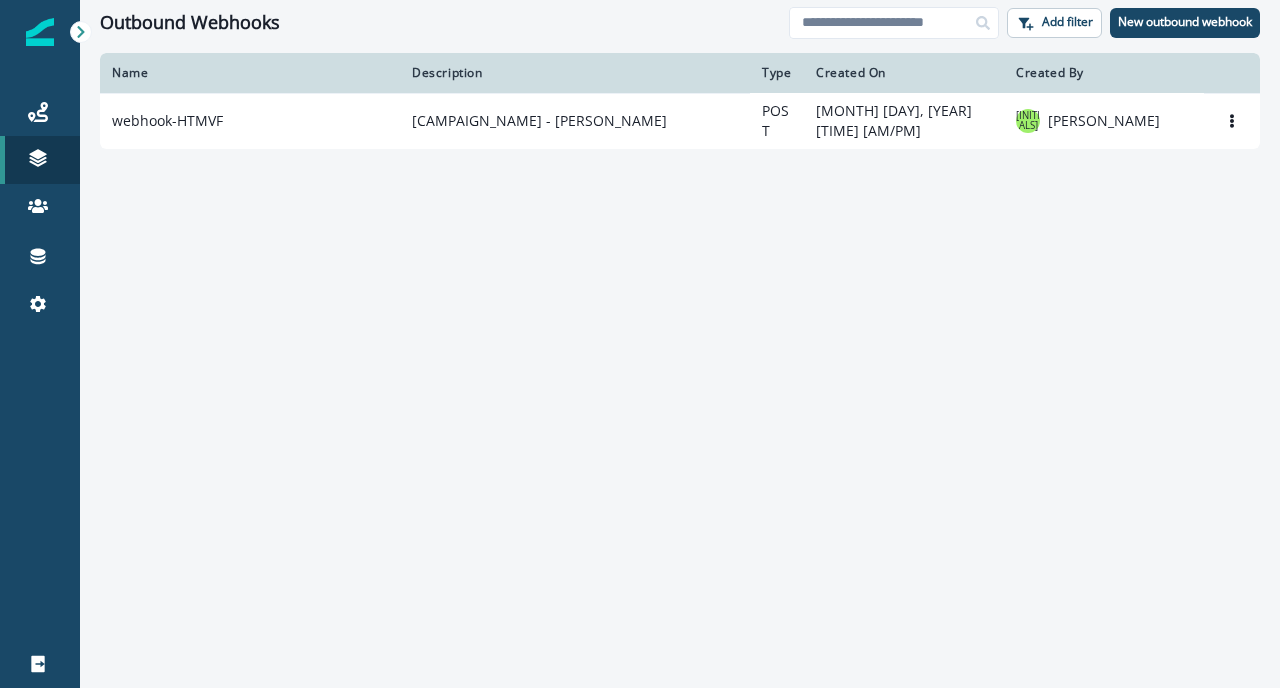 click on "Name Description Type Created On [TIME] [AM/PM] [INITIALS] [PERSON_NAME] Edit Remove" at bounding box center (680, 369) 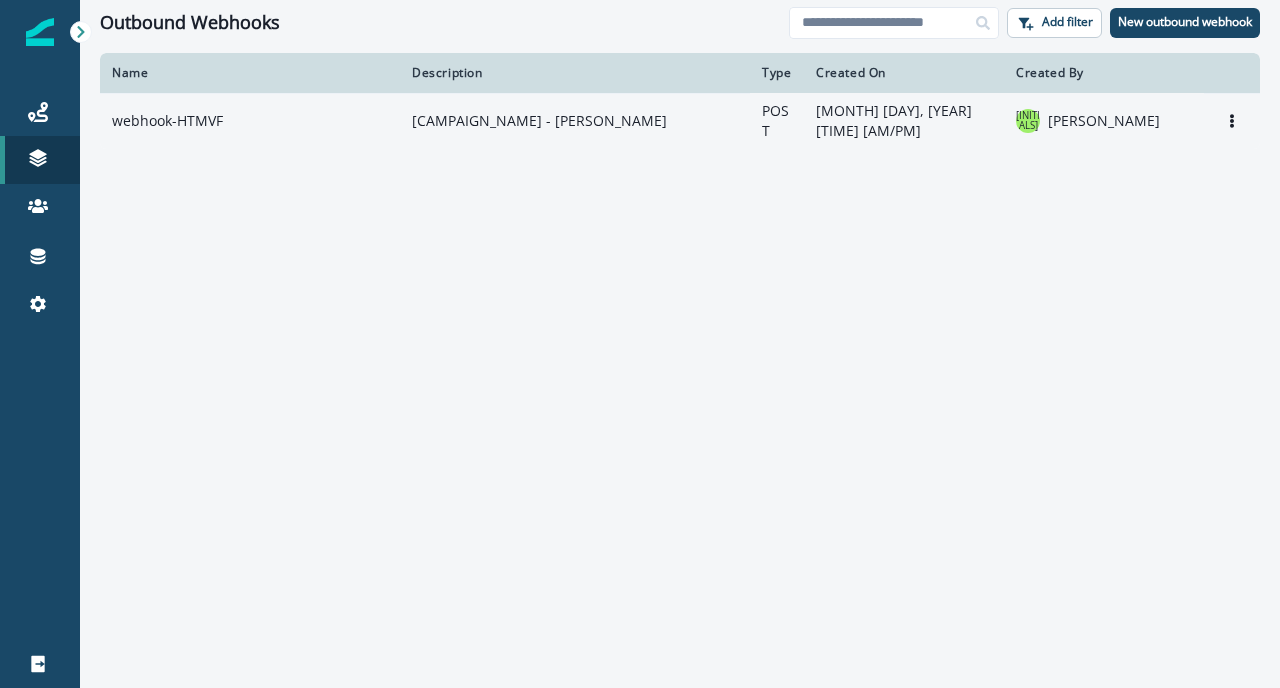 click on "webhook-HTMVF" at bounding box center (250, 121) 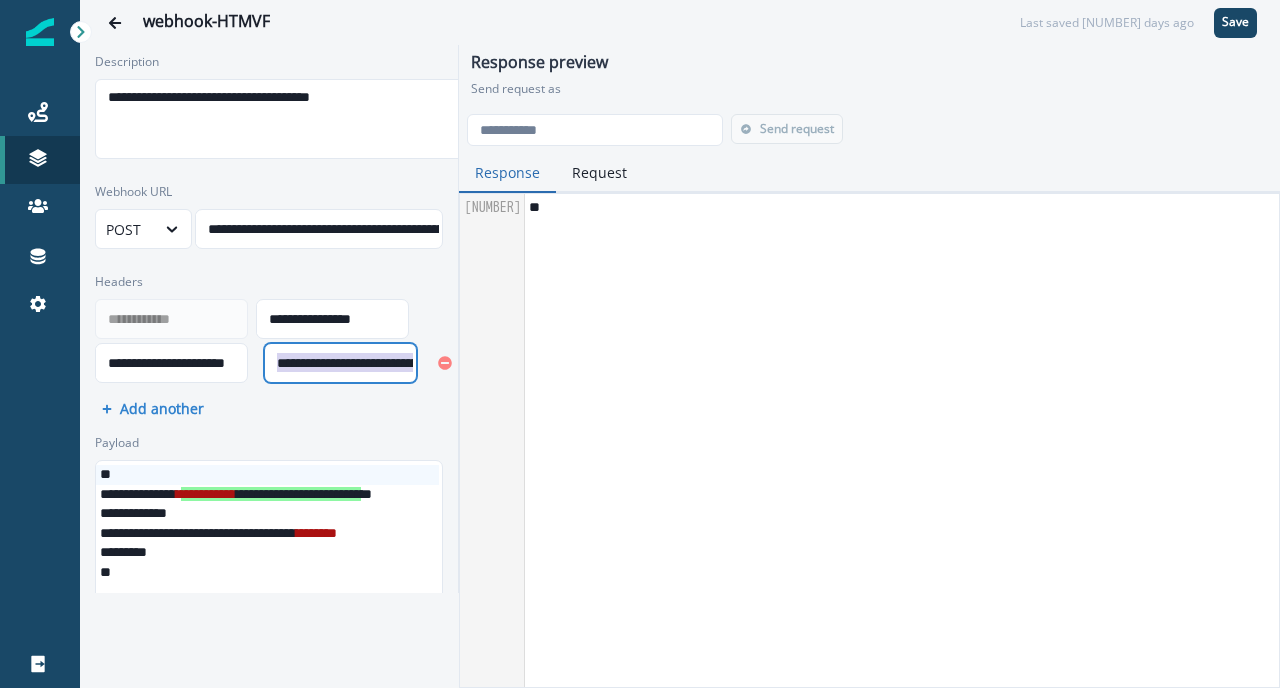 scroll, scrollTop: 0, scrollLeft: 59, axis: horizontal 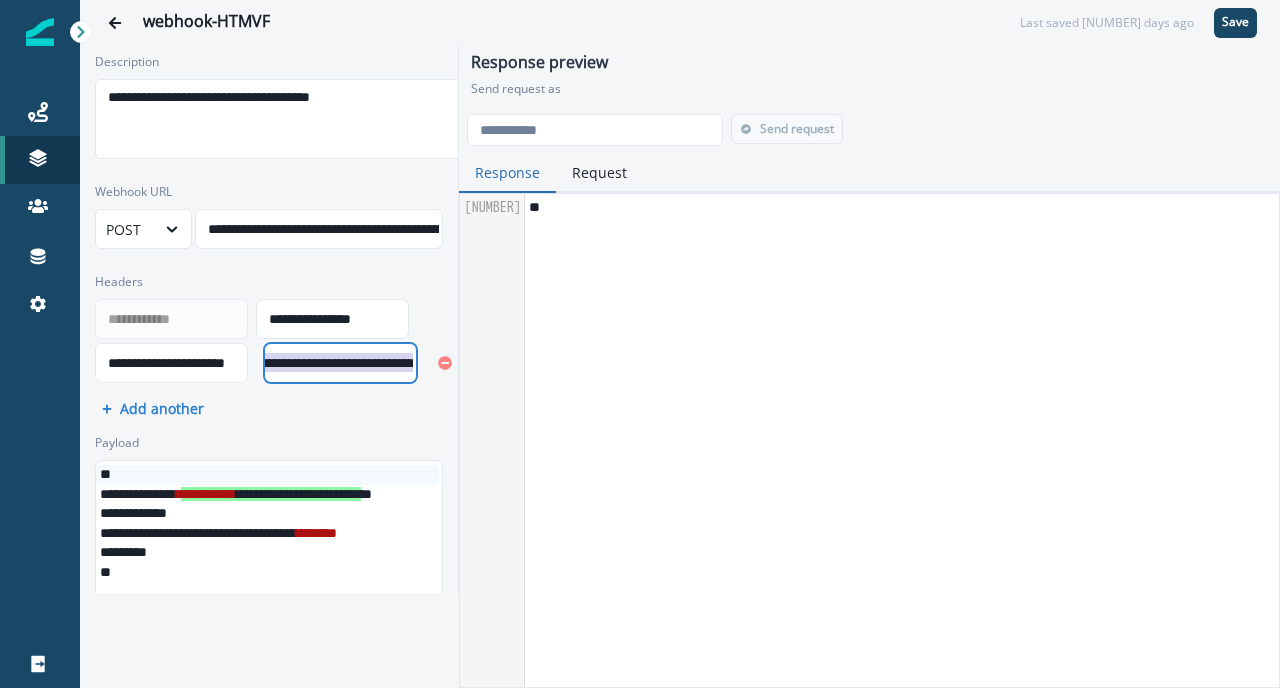 drag, startPoint x: 295, startPoint y: 364, endPoint x: 460, endPoint y: 377, distance: 165.51132 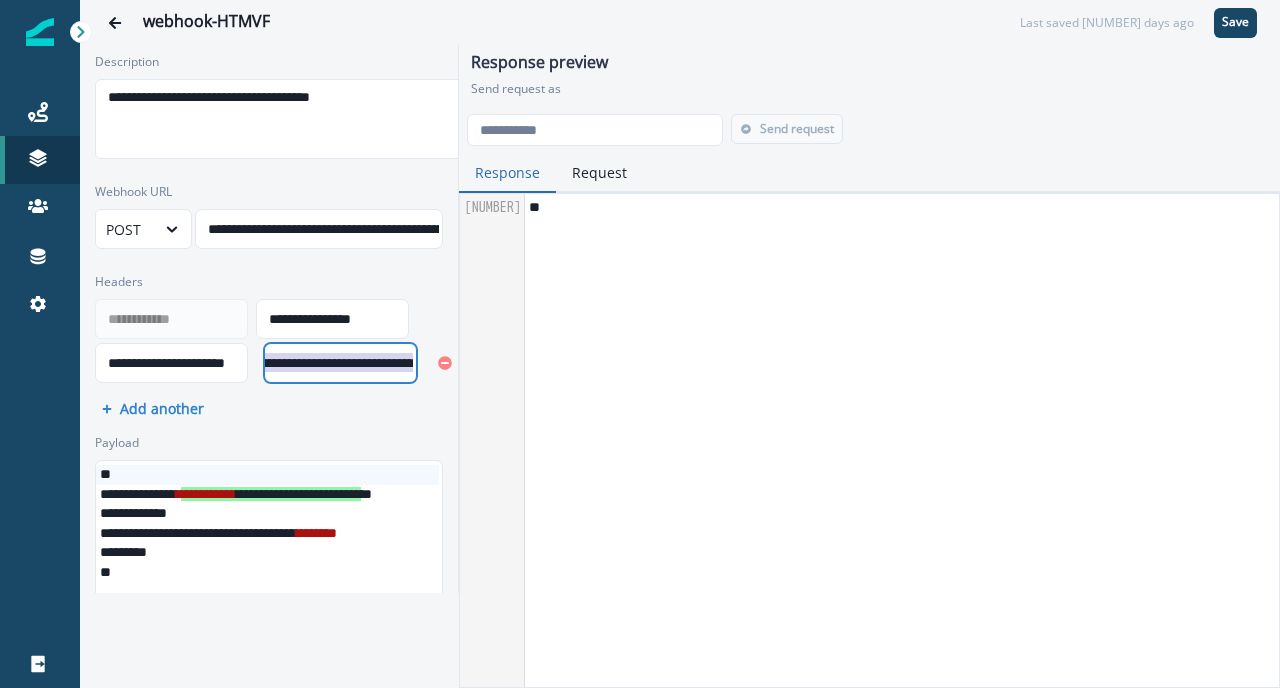 click on "**********" at bounding box center (269, 319) 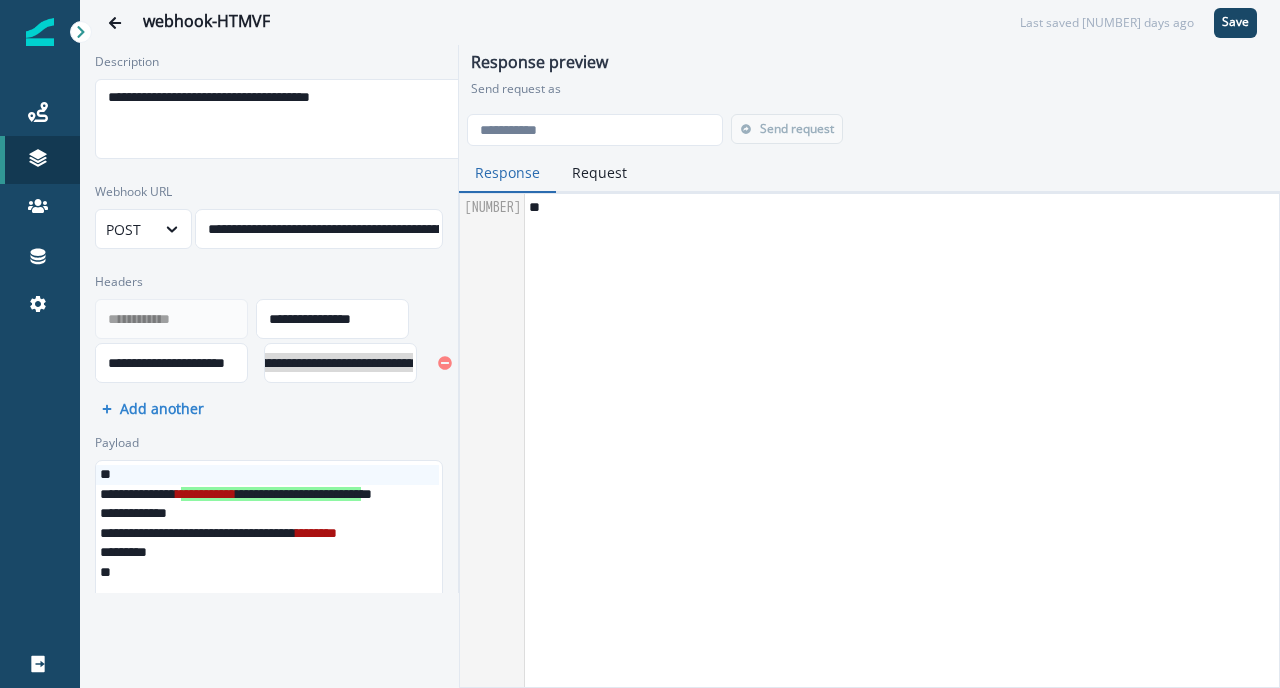 click on "**********" at bounding box center [269, 319] 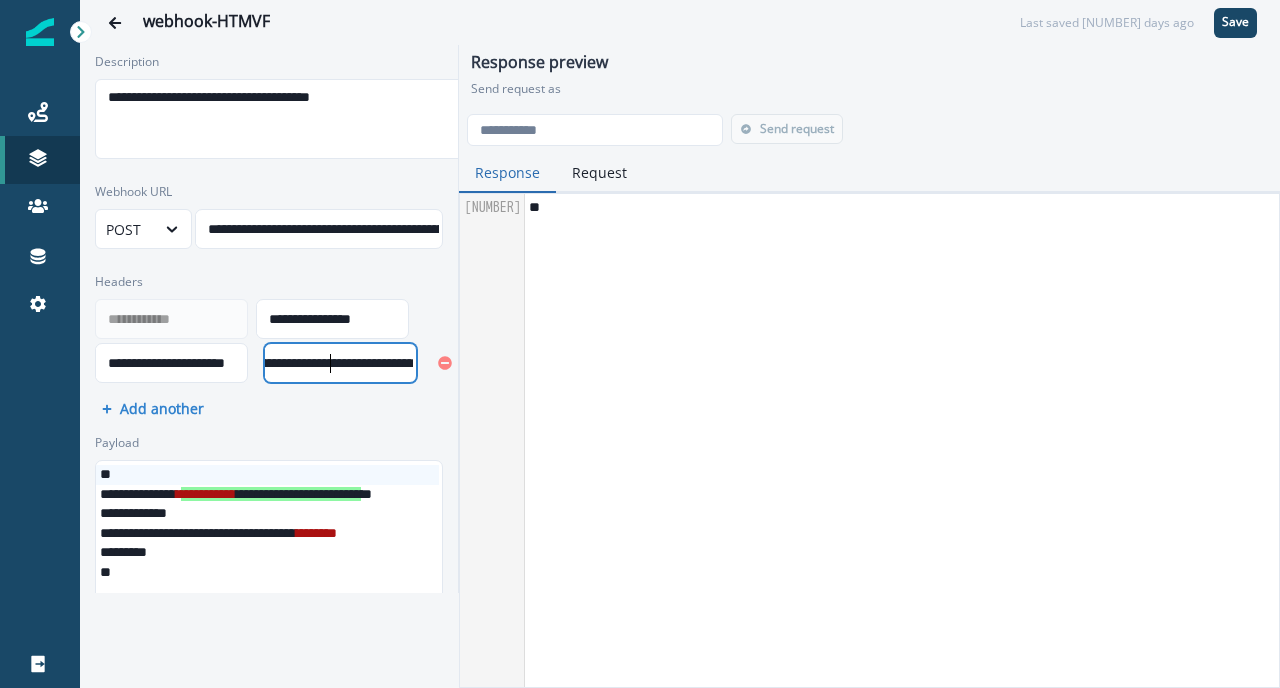 click on "**********" at bounding box center [358, 363] 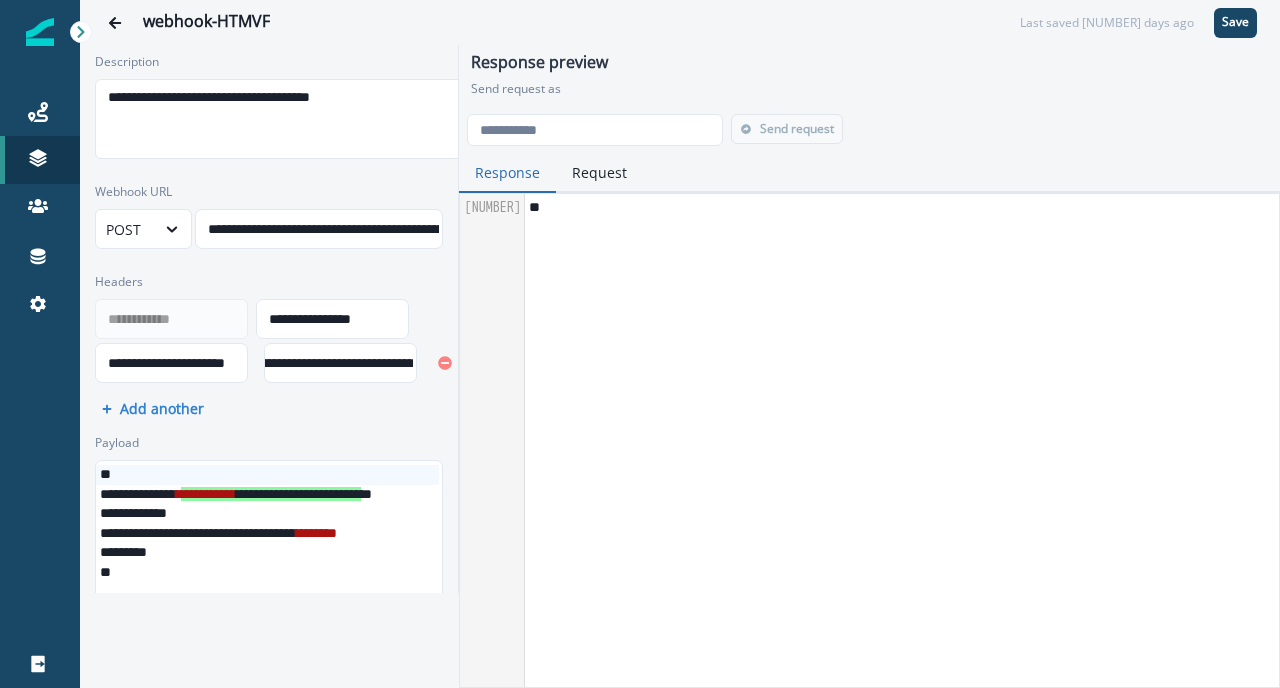 click on "**********" at bounding box center [269, 319] 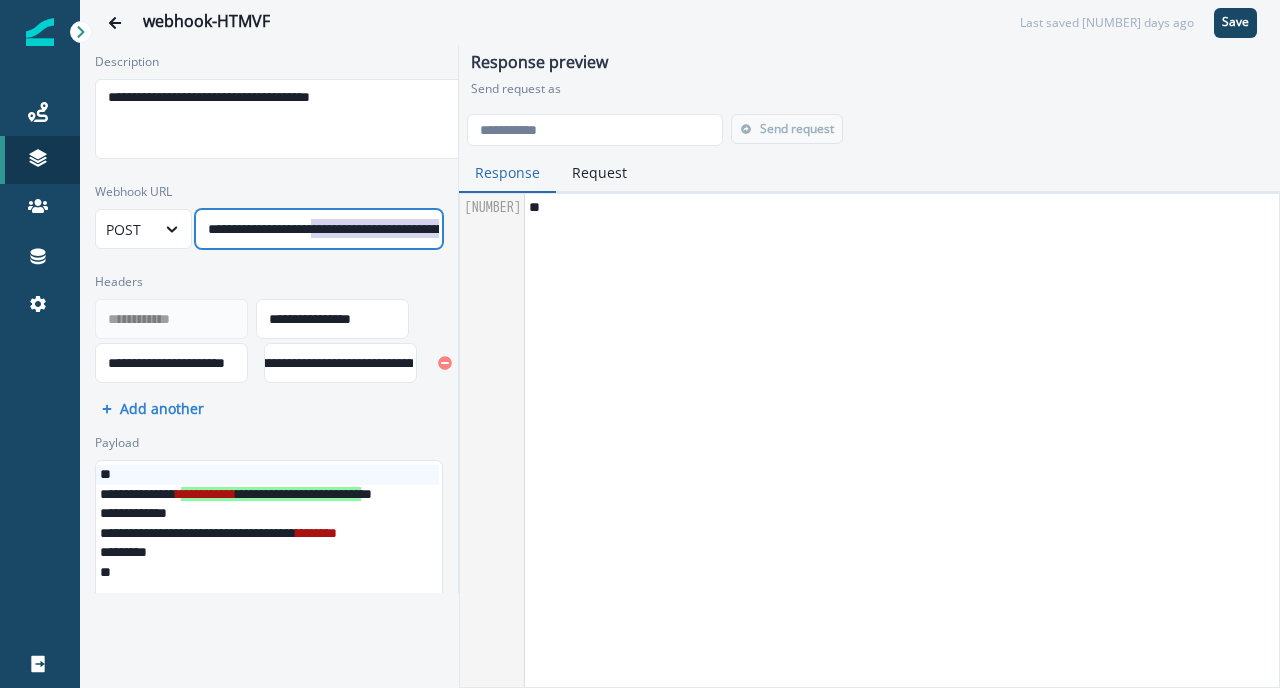 scroll, scrollTop: 0, scrollLeft: 126, axis: horizontal 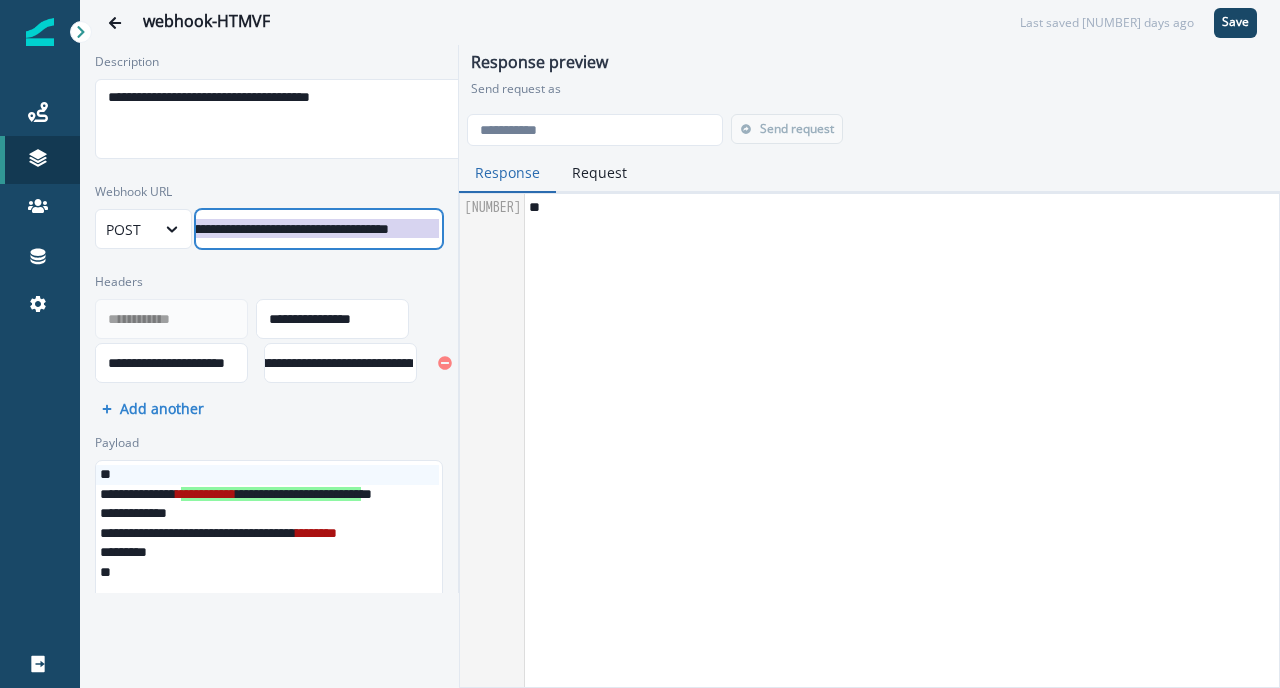 drag, startPoint x: 314, startPoint y: 229, endPoint x: 497, endPoint y: 243, distance: 183.53474 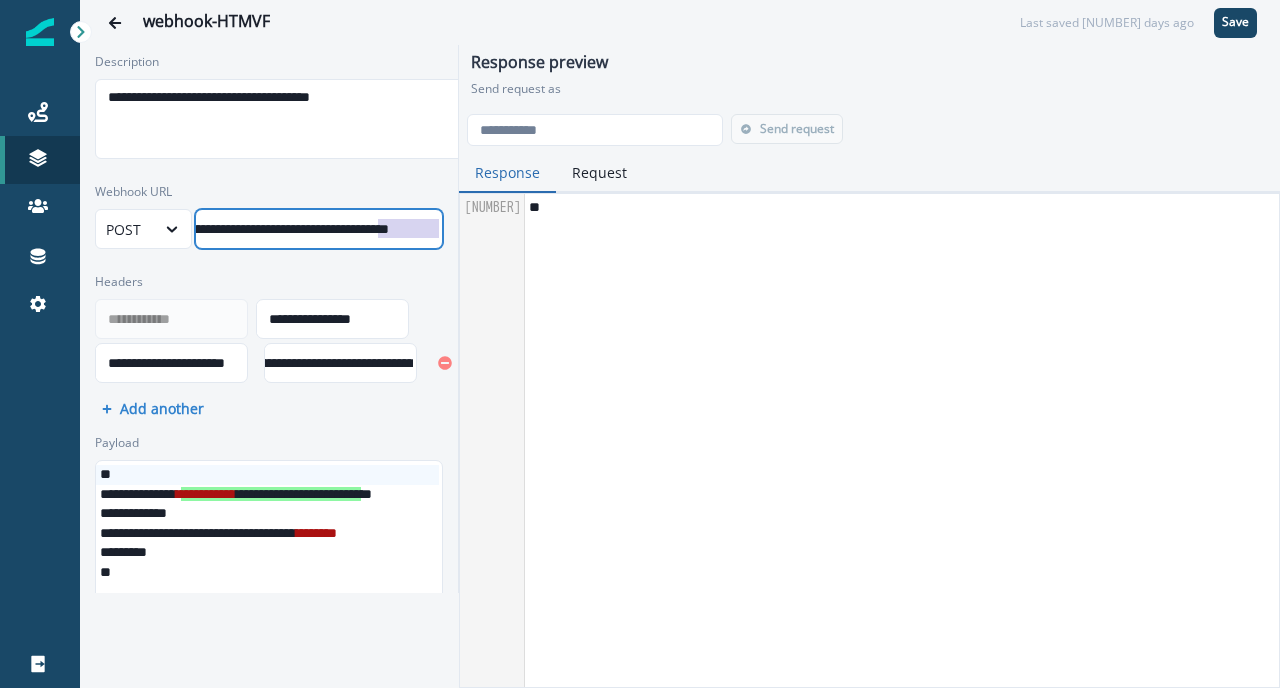 scroll, scrollTop: 0, scrollLeft: 139, axis: horizontal 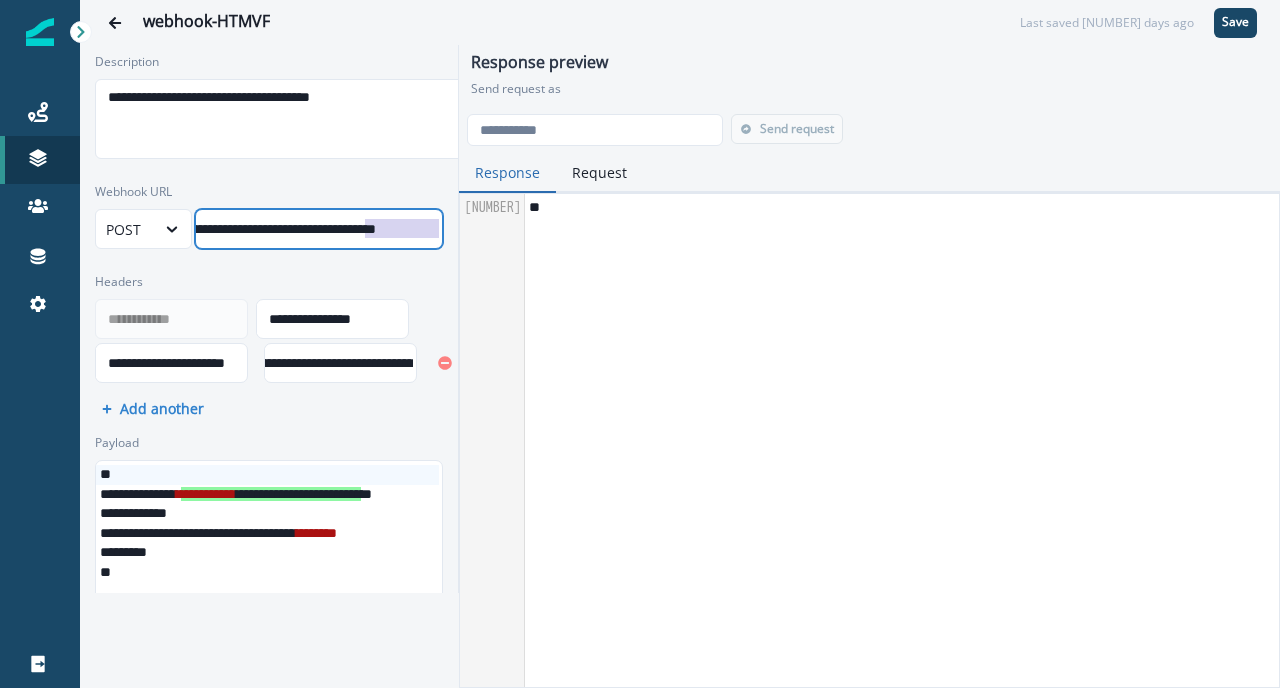 drag, startPoint x: 379, startPoint y: 229, endPoint x: 514, endPoint y: 229, distance: 135 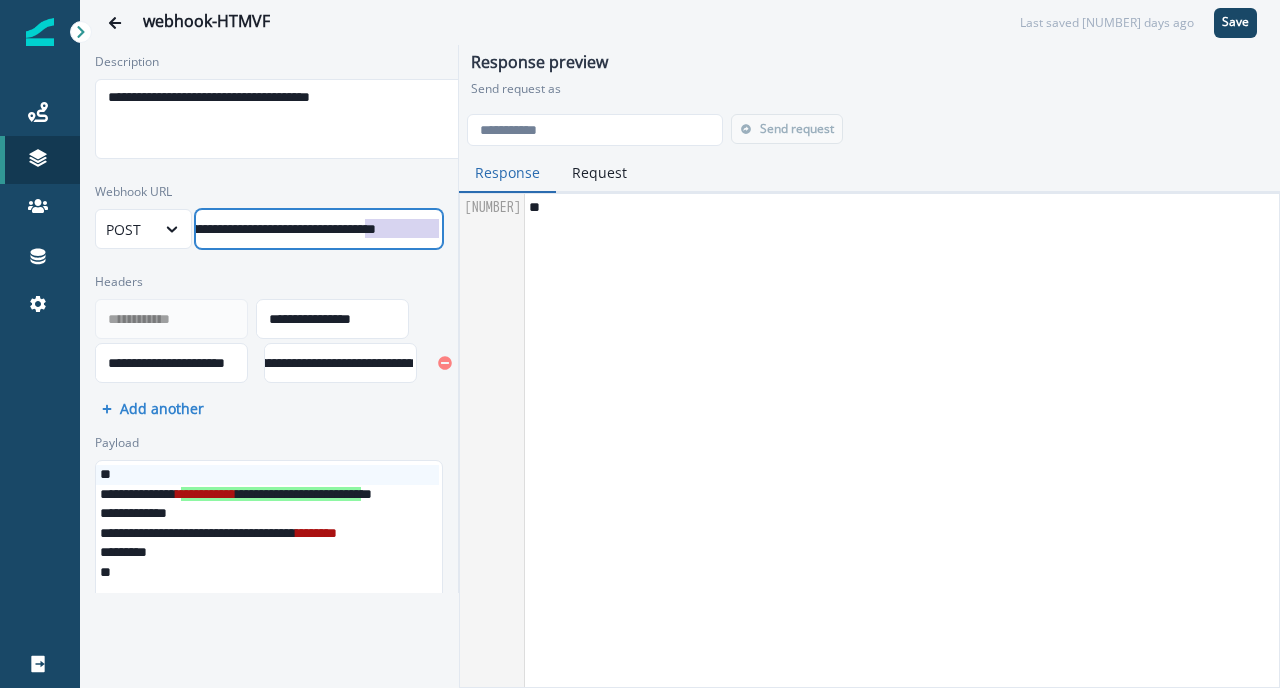click on "Headers" at bounding box center (263, 282) 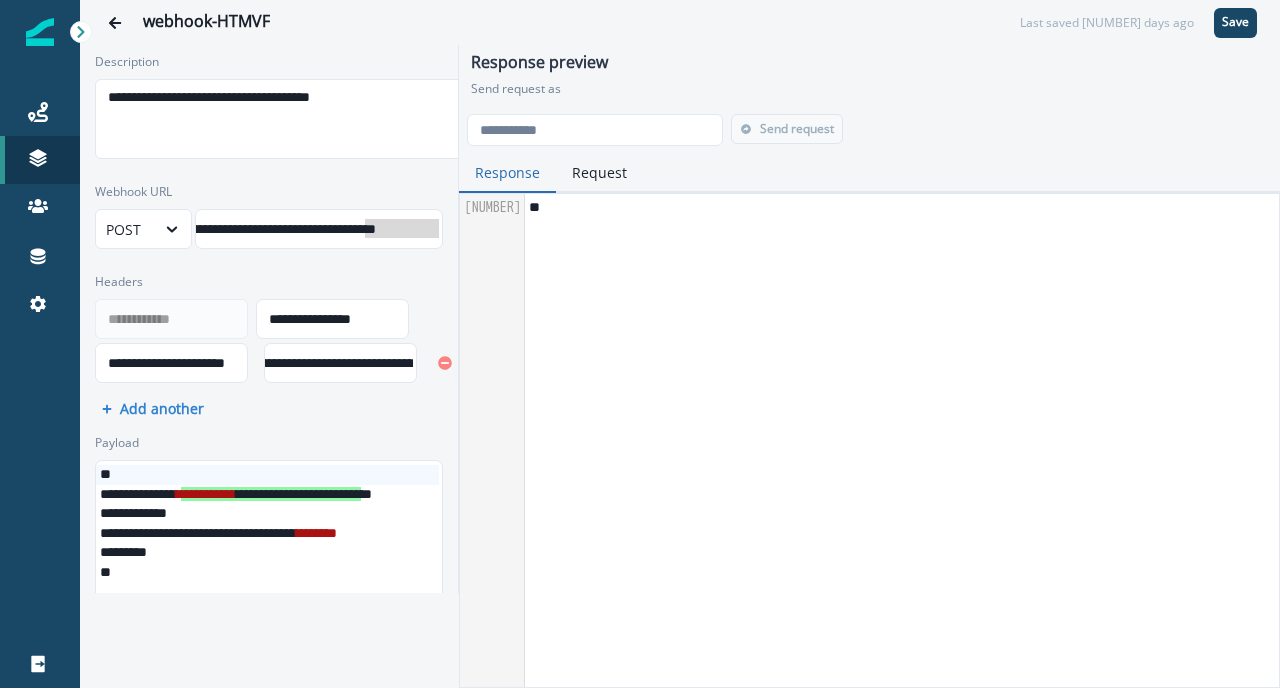 click on "**********" at bounding box center [270, 229] 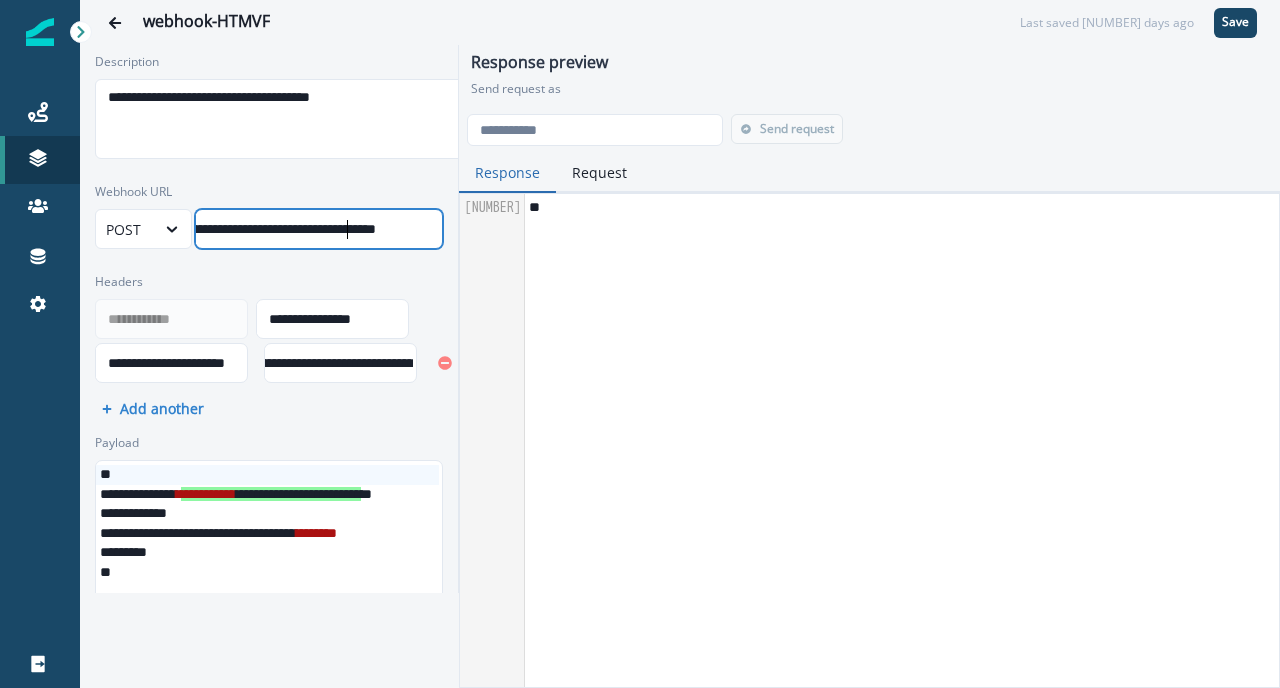 click on "**********" at bounding box center [269, 328] 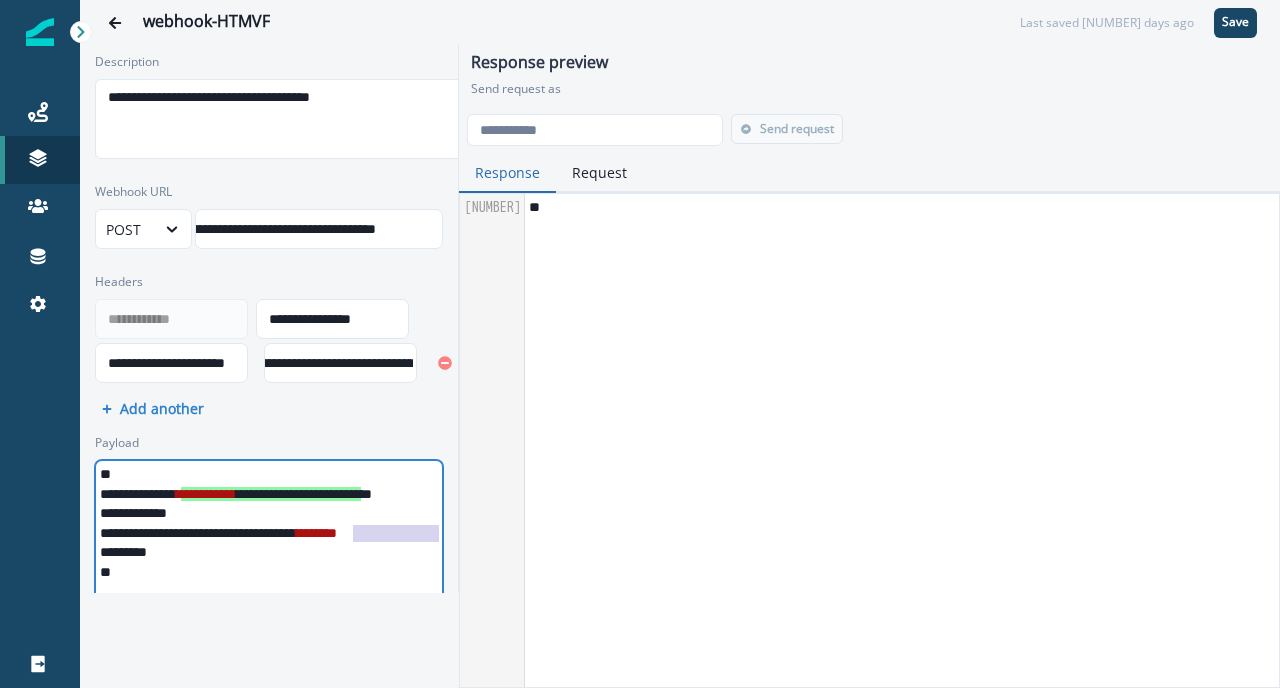 scroll, scrollTop: 0, scrollLeft: 18, axis: horizontal 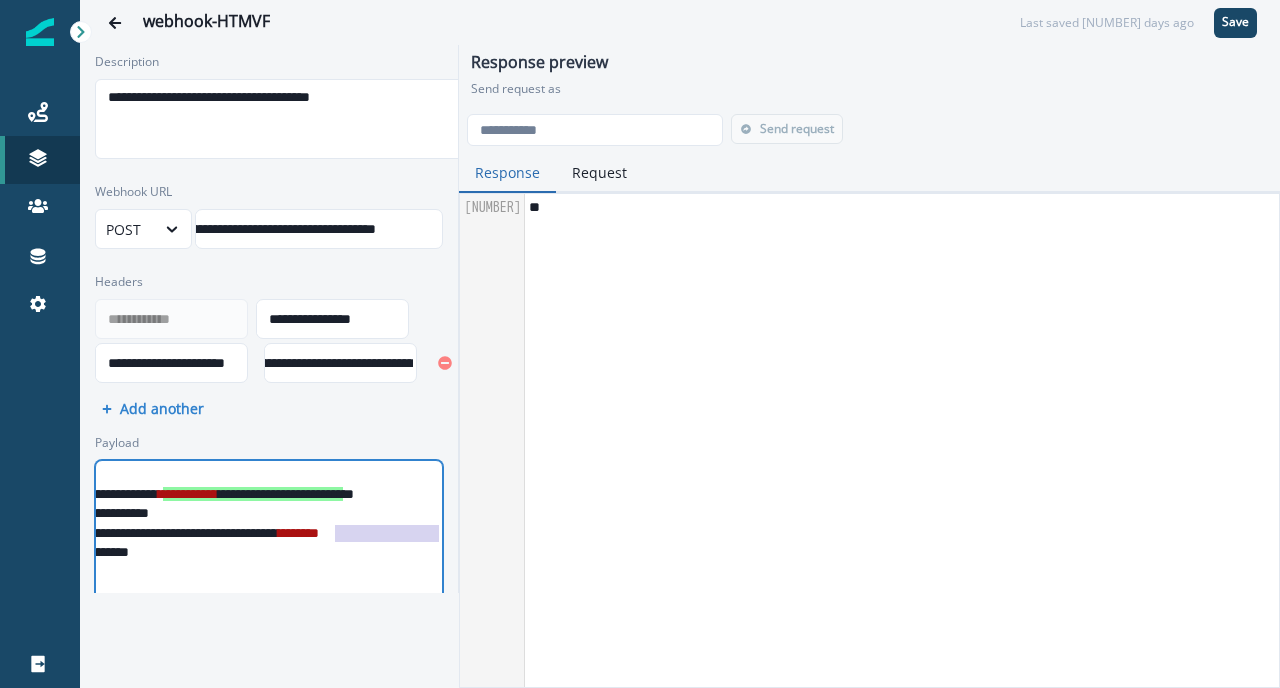 drag, startPoint x: 352, startPoint y: 541, endPoint x: 484, endPoint y: 543, distance: 132.01515 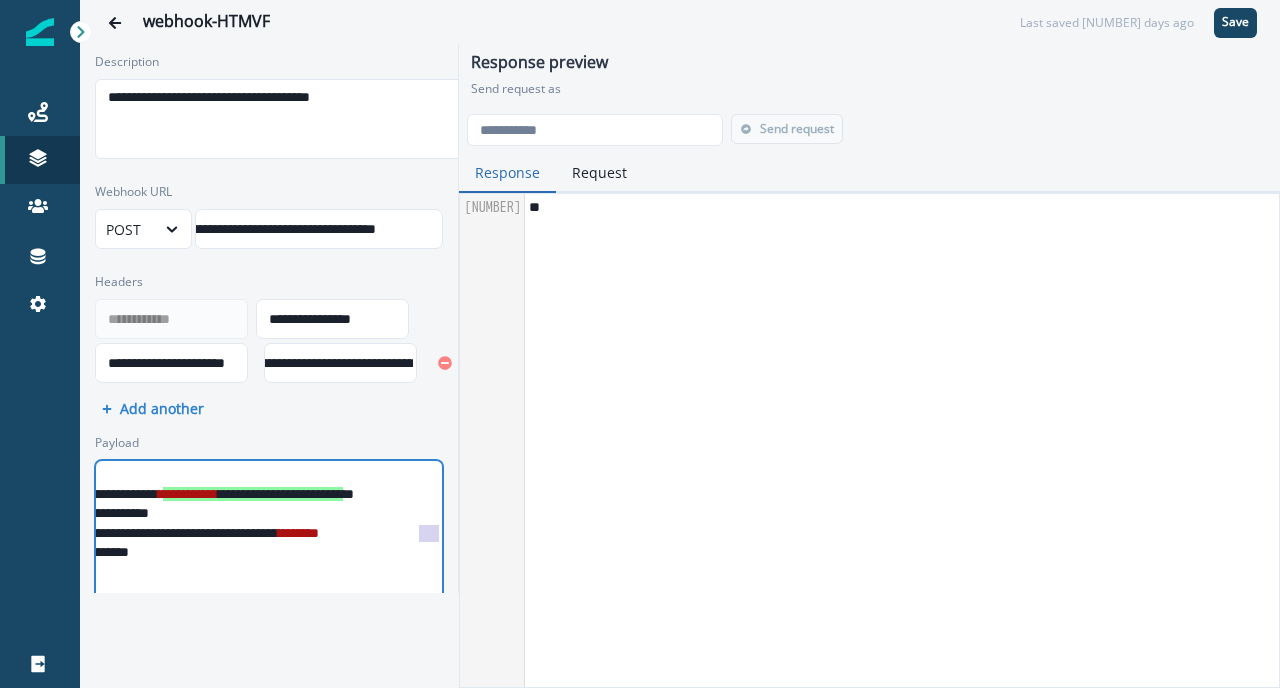 drag, startPoint x: 418, startPoint y: 538, endPoint x: 466, endPoint y: 539, distance: 48.010414 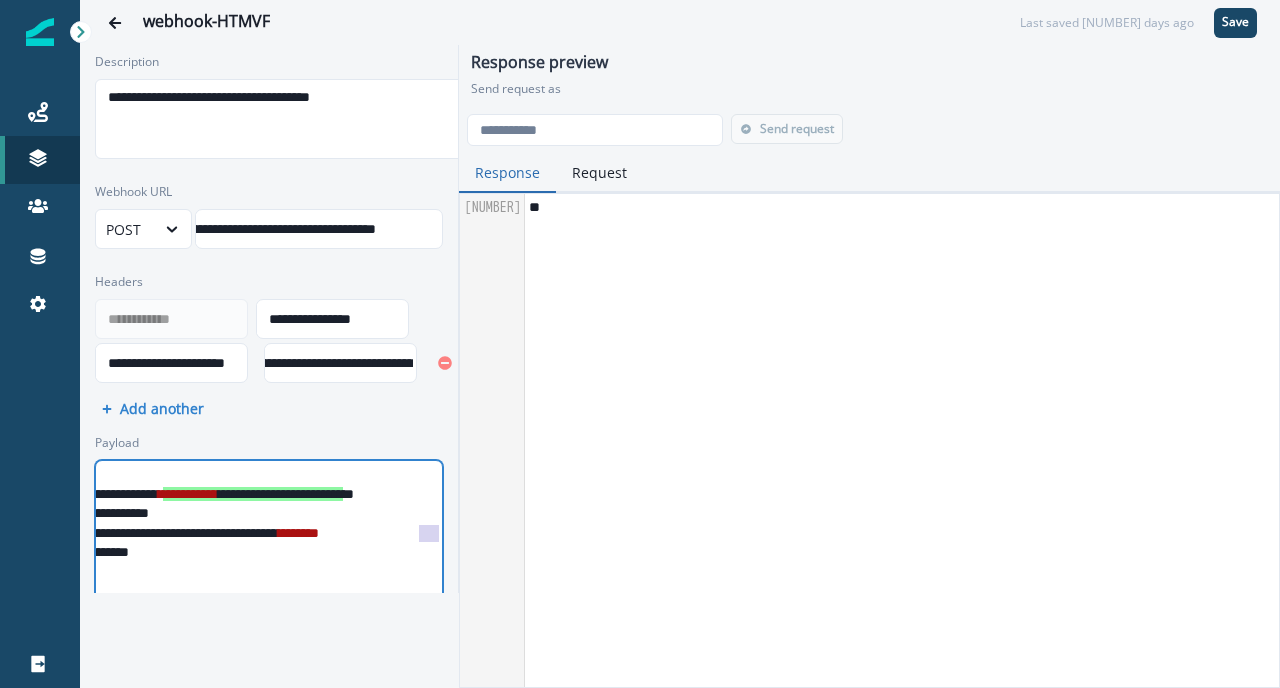 click on "Response preview Send request as" at bounding box center (869, 83) 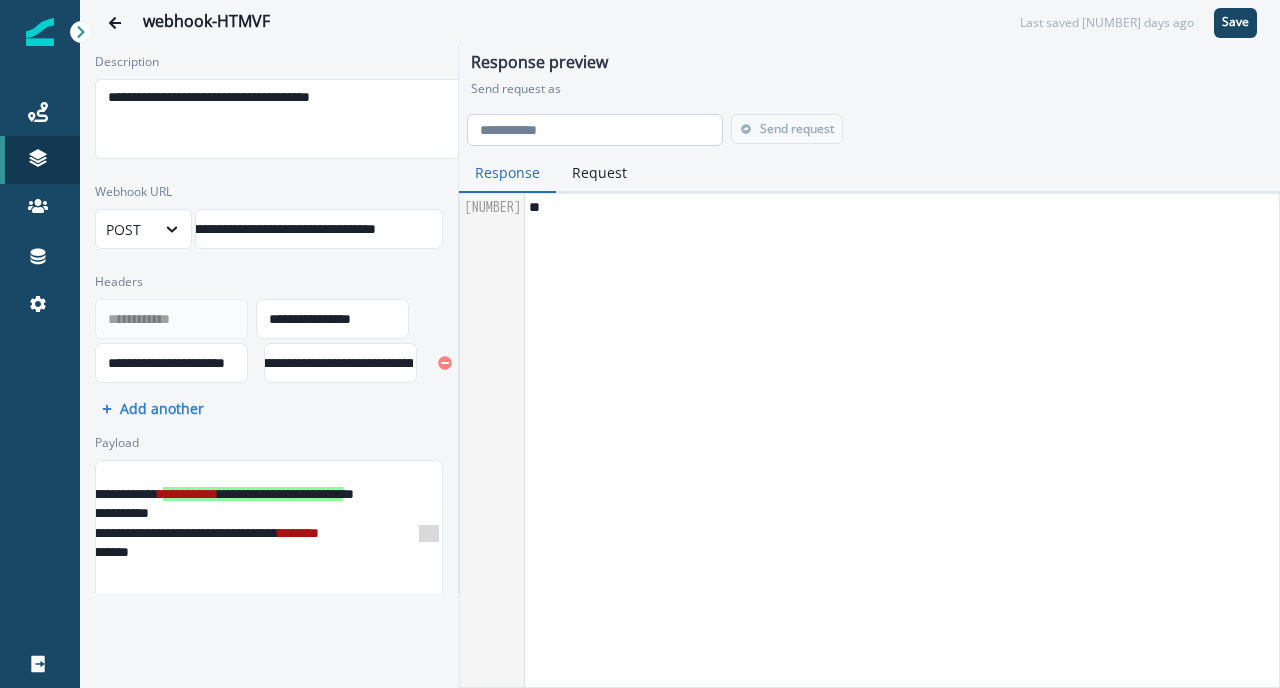 click at bounding box center [595, 130] 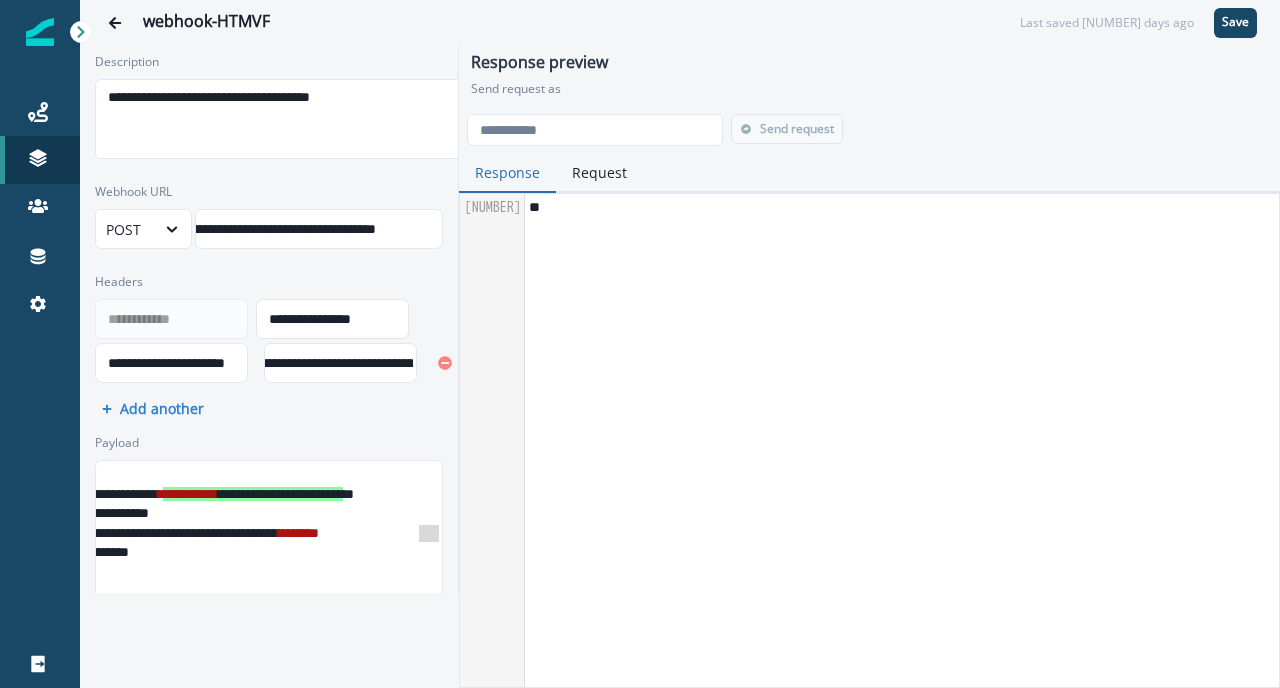 type on "**********" 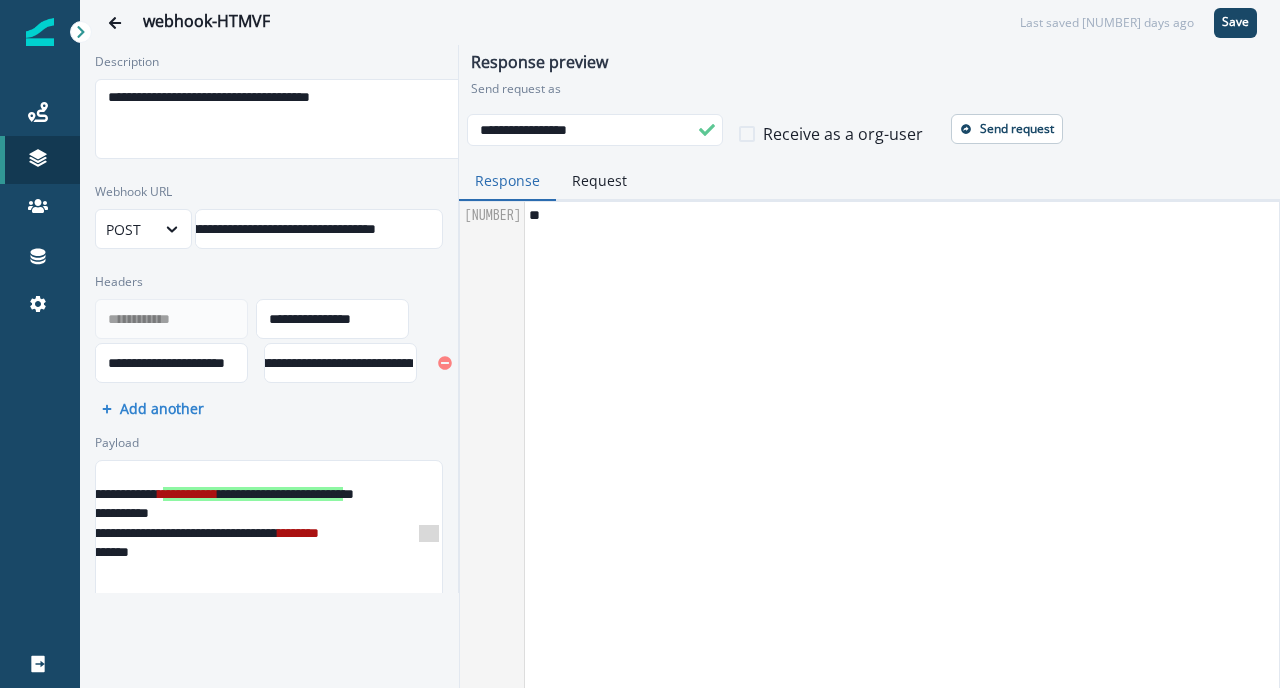 click at bounding box center [747, 134] 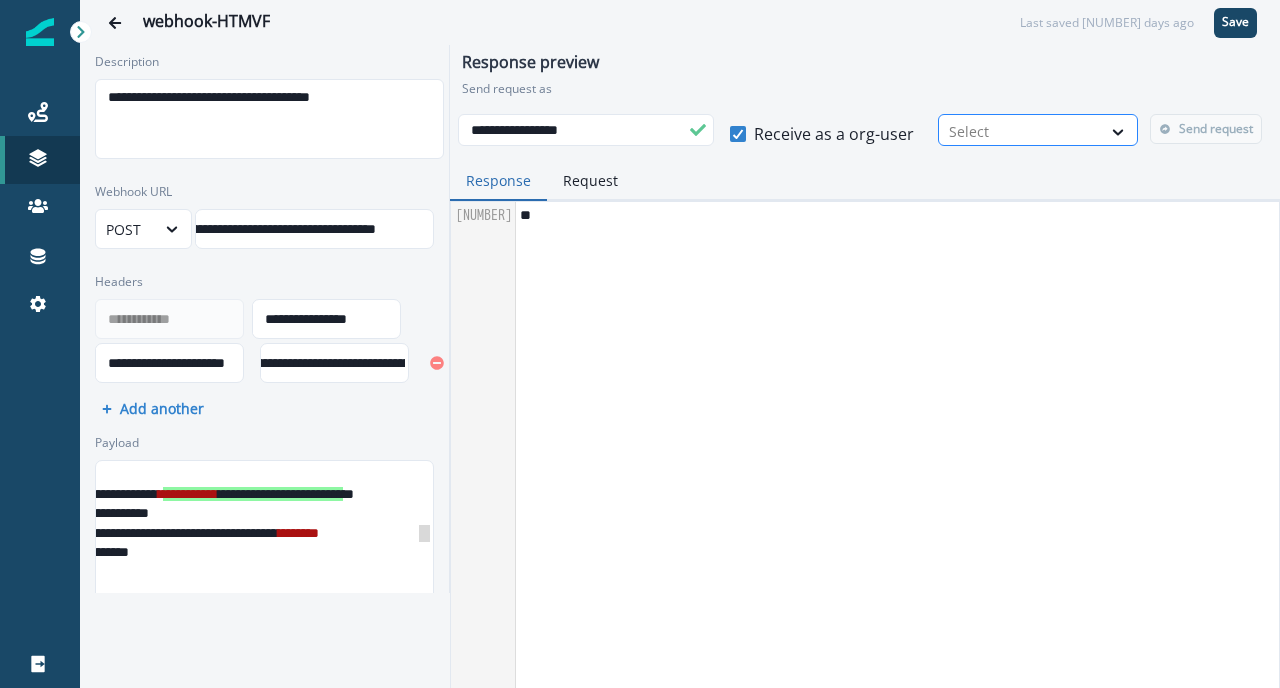 click at bounding box center (1020, 131) 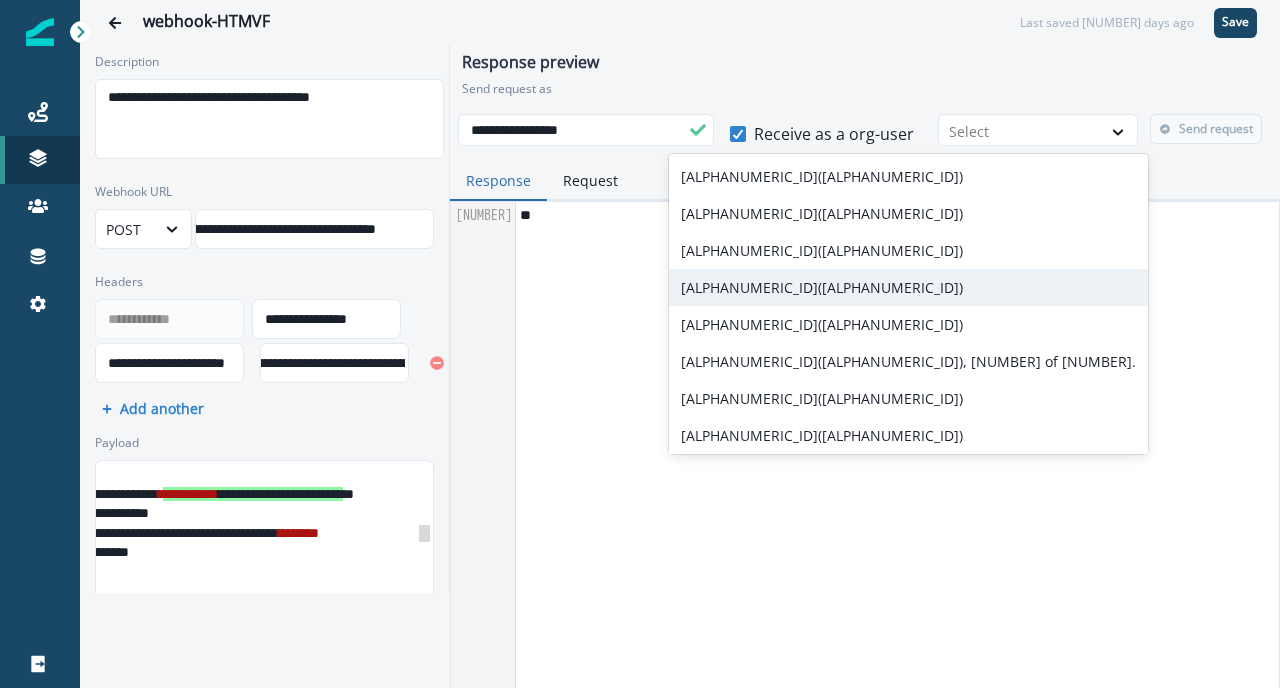 click on "[ALPHANUMERIC_ID]([ALPHANUMERIC_ID])" at bounding box center (908, 287) 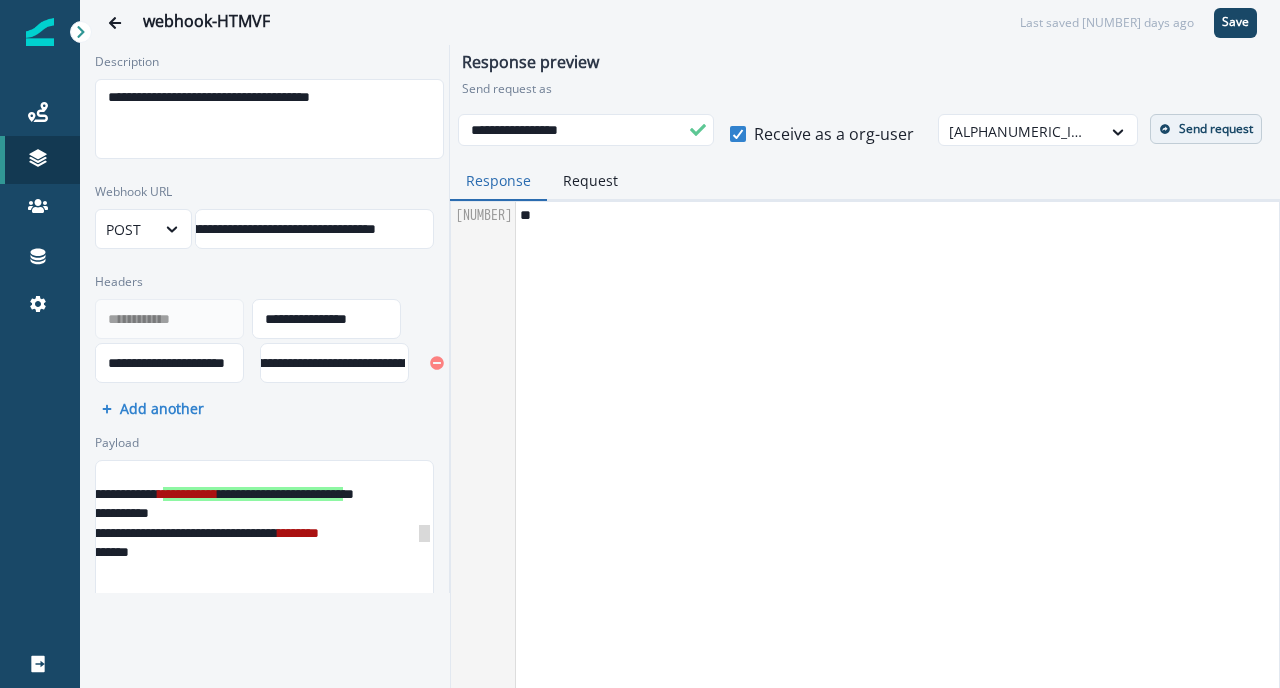 click on "Send request" at bounding box center [1216, 129] 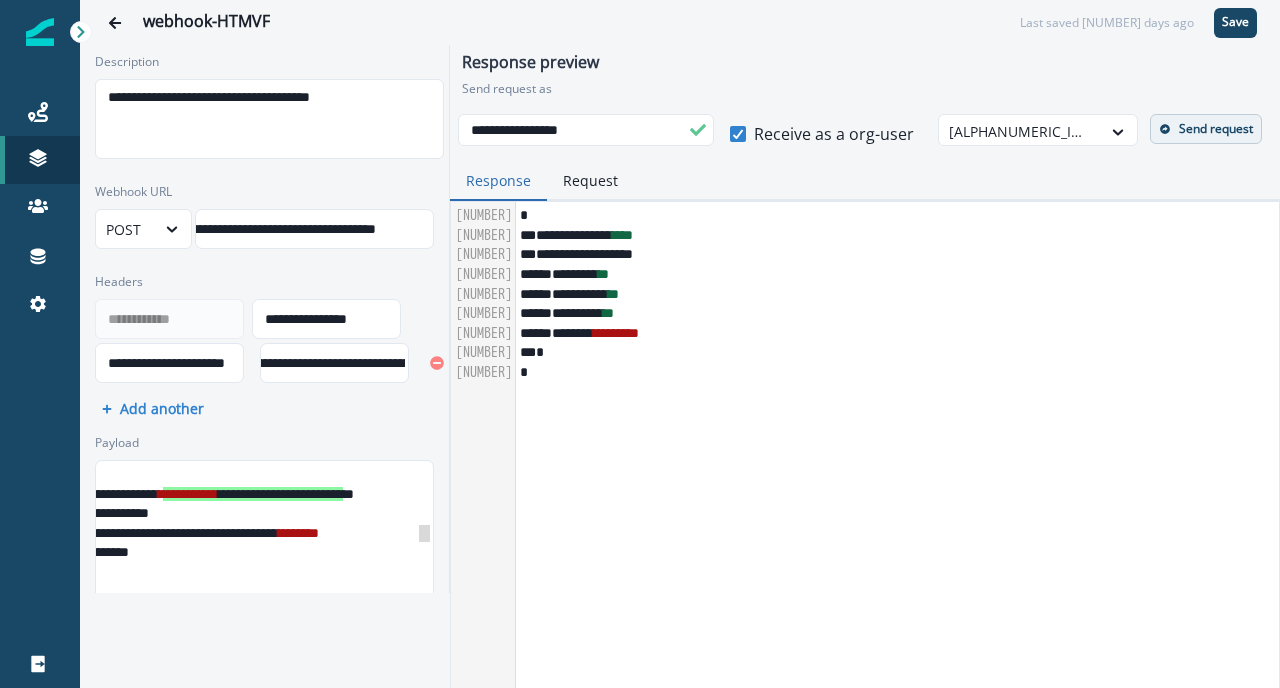 click on "**********" at bounding box center [308, 534] 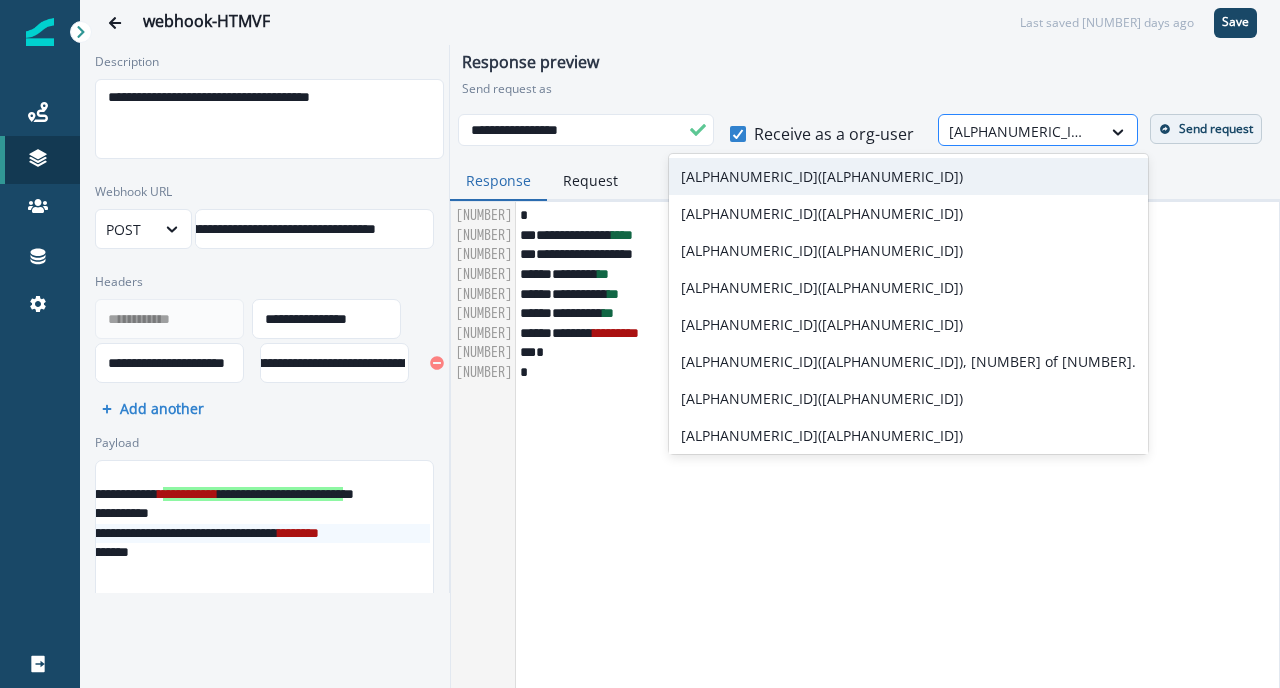 click at bounding box center [1020, 131] 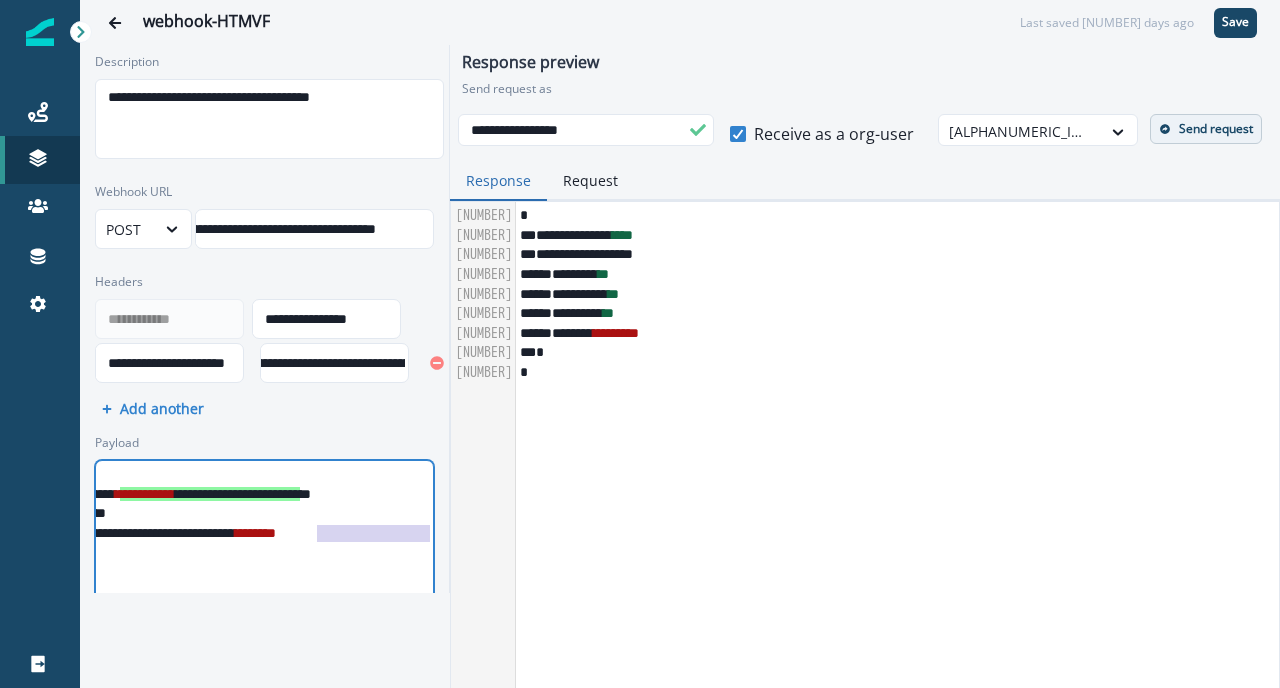 scroll, scrollTop: 0, scrollLeft: 61, axis: horizontal 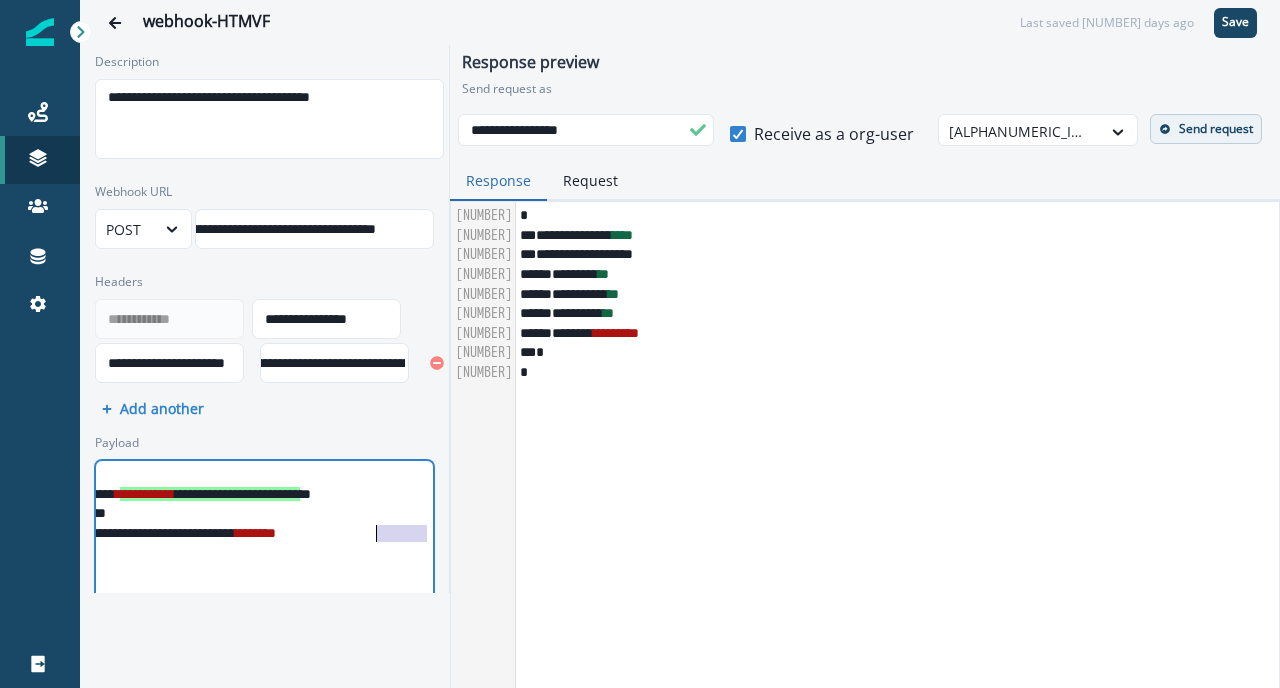 drag, startPoint x: 425, startPoint y: 534, endPoint x: 379, endPoint y: 534, distance: 46 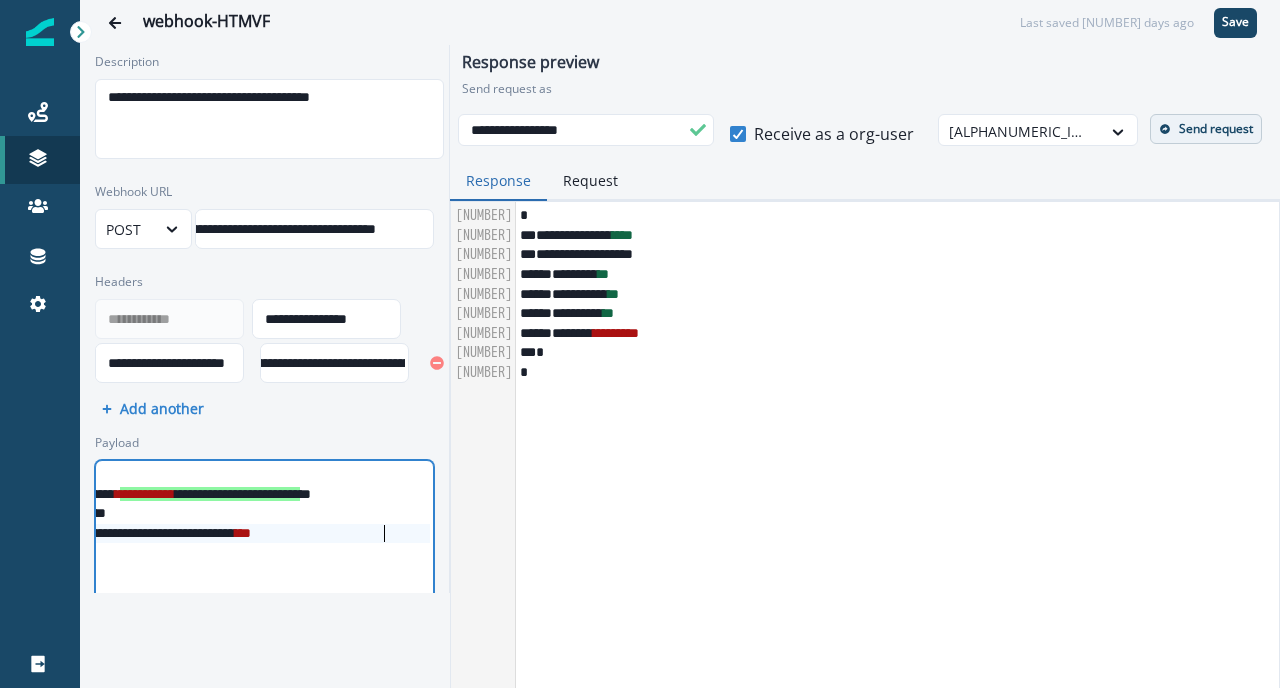 type 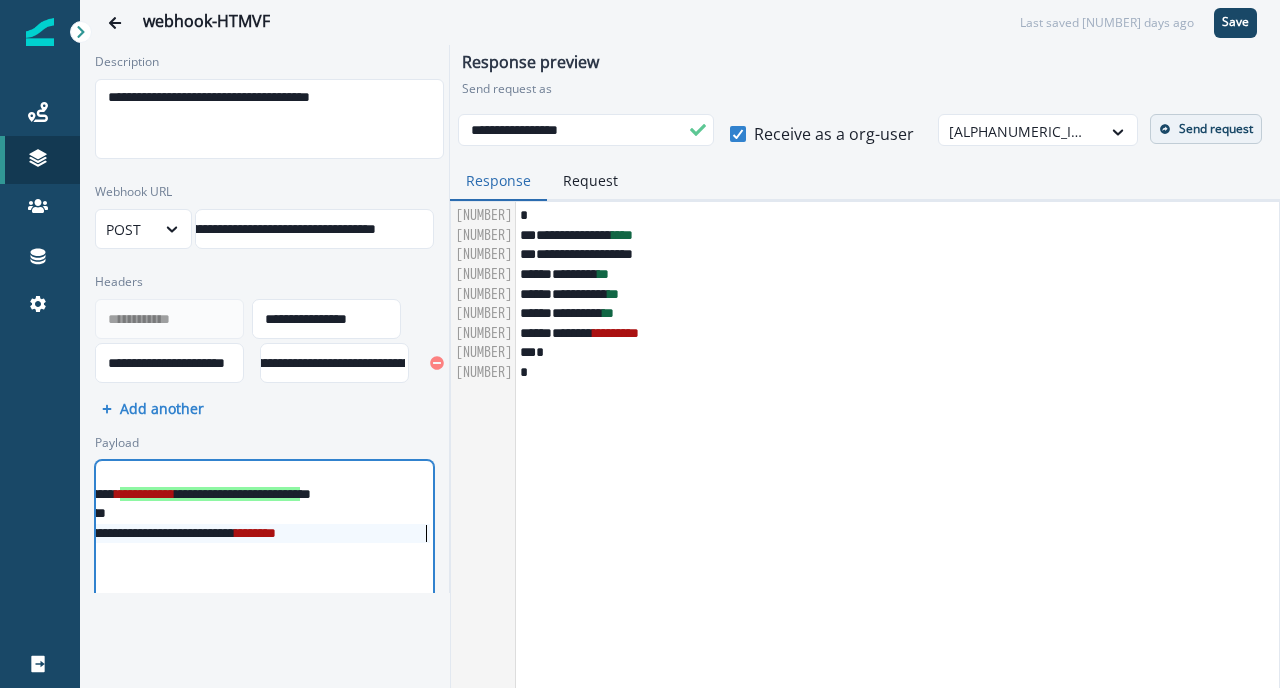 scroll, scrollTop: 0, scrollLeft: 69, axis: horizontal 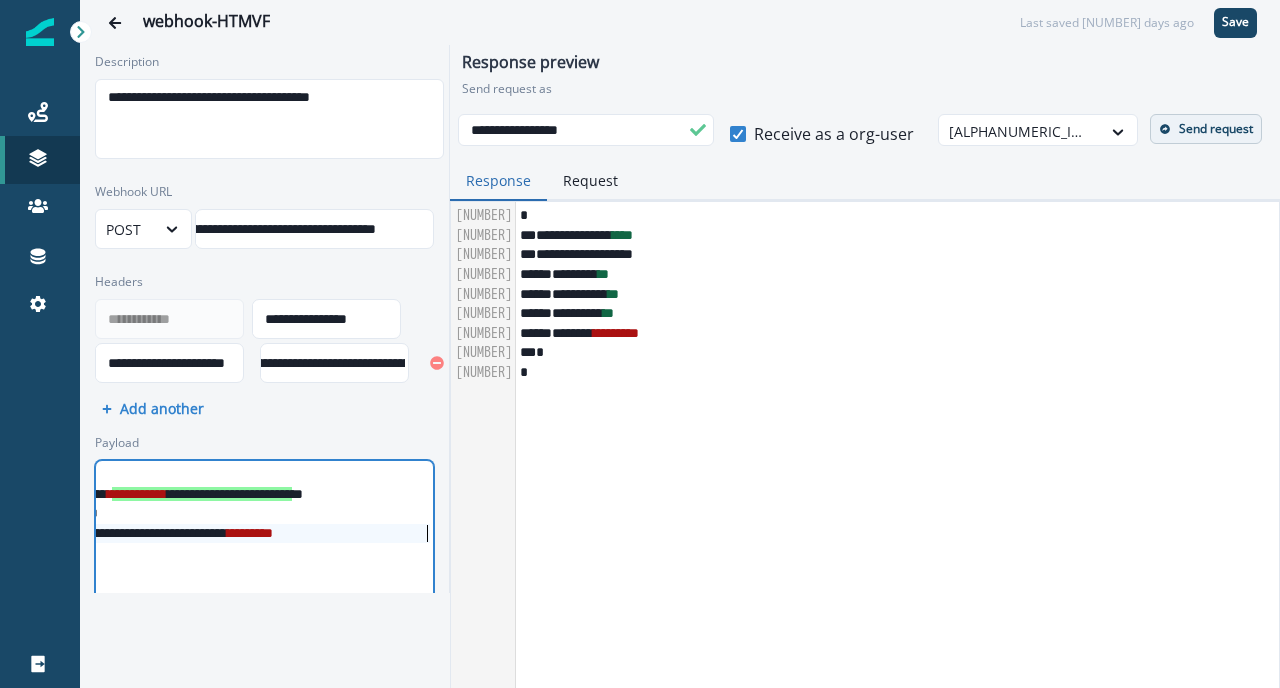 click on "******* ********" at bounding box center [913, 334] 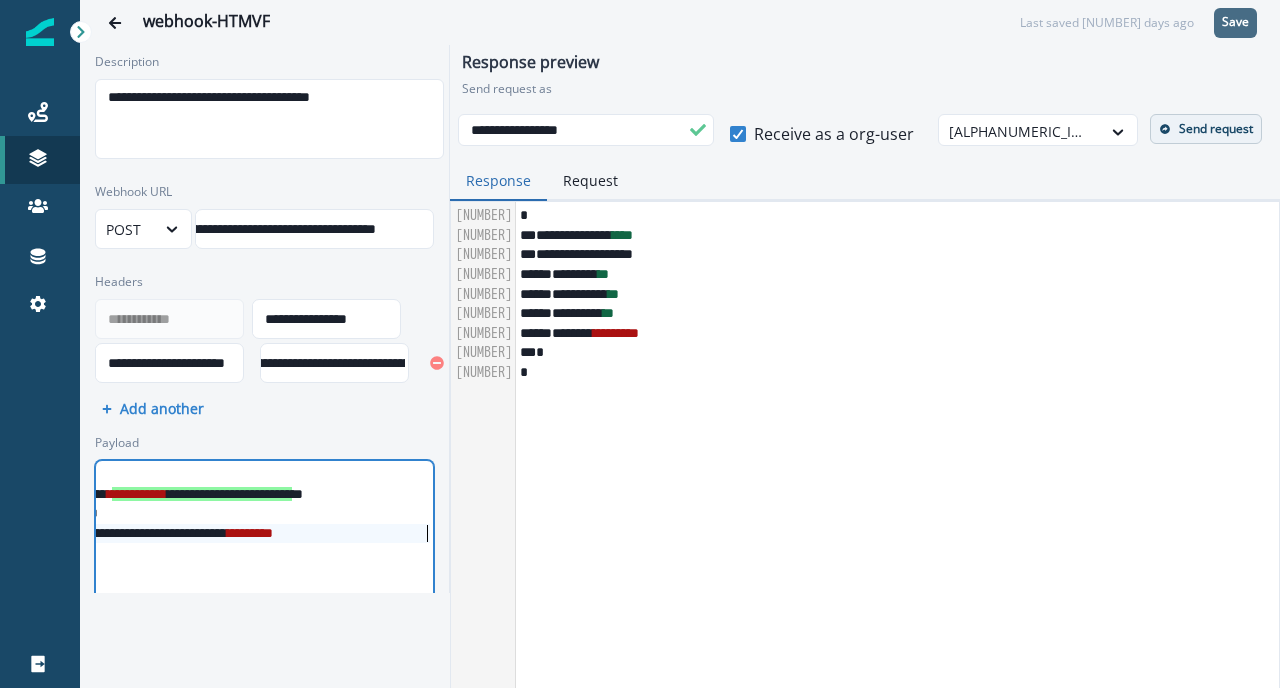 click on "Save" at bounding box center (1235, 22) 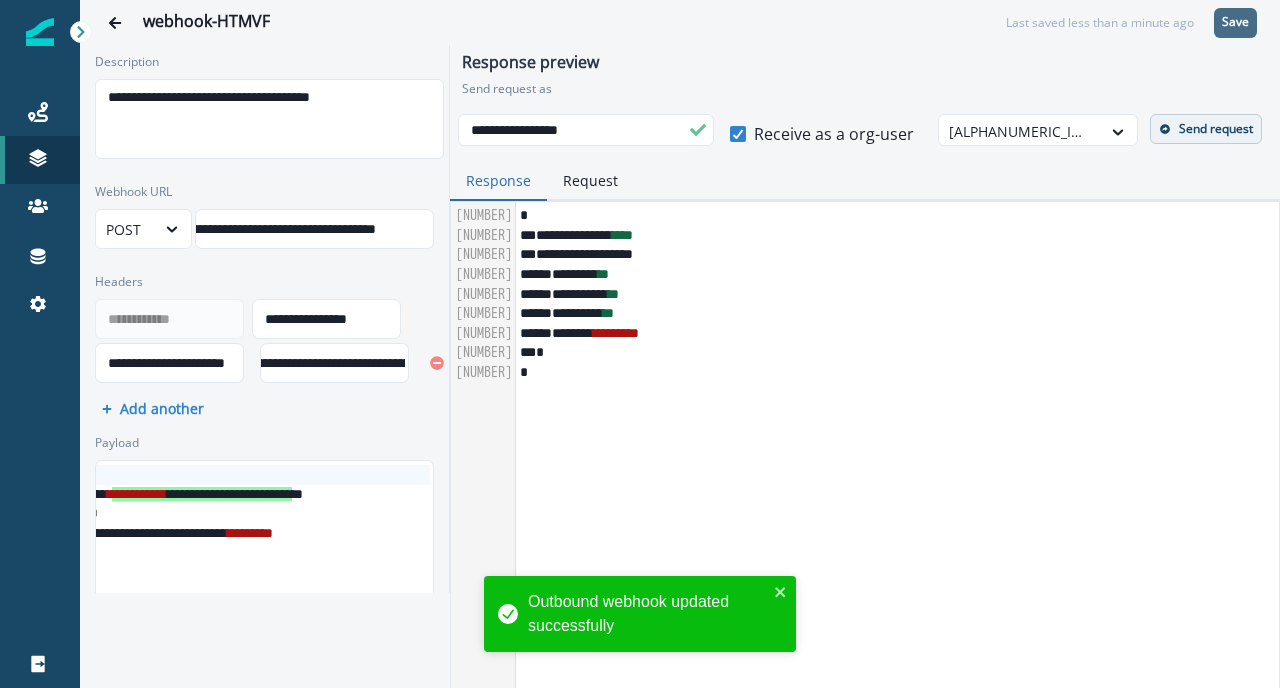 click on "Send request" at bounding box center (1216, 129) 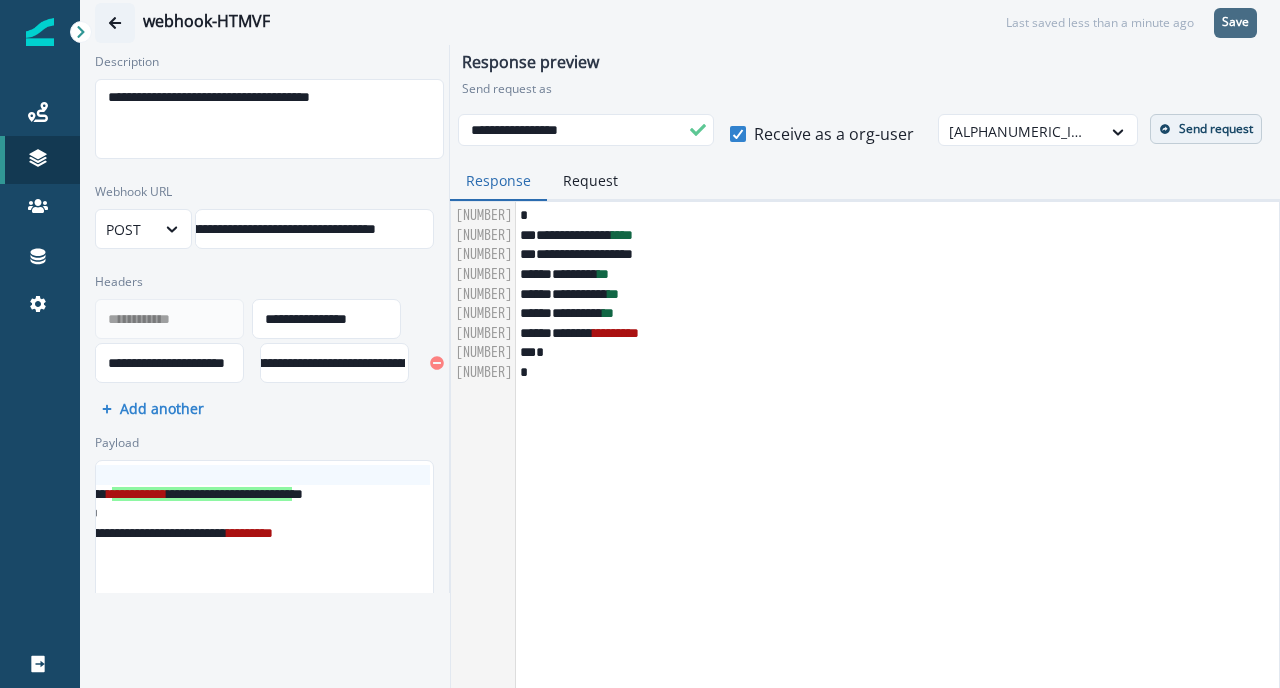click 